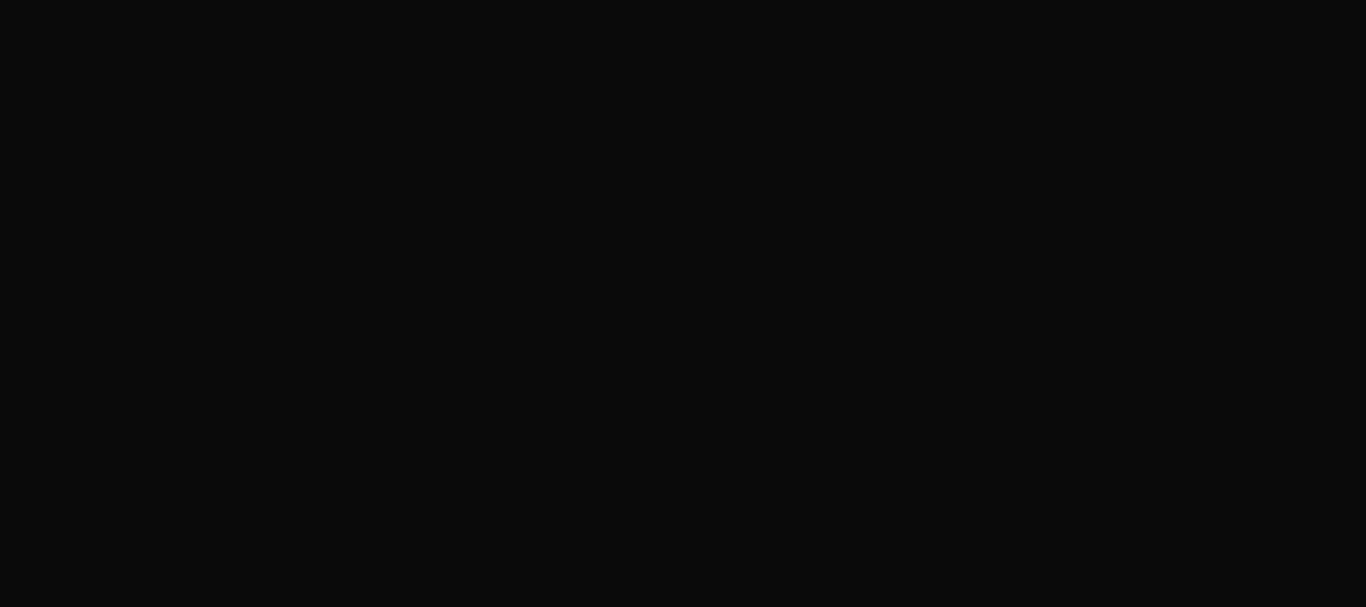scroll, scrollTop: 0, scrollLeft: 0, axis: both 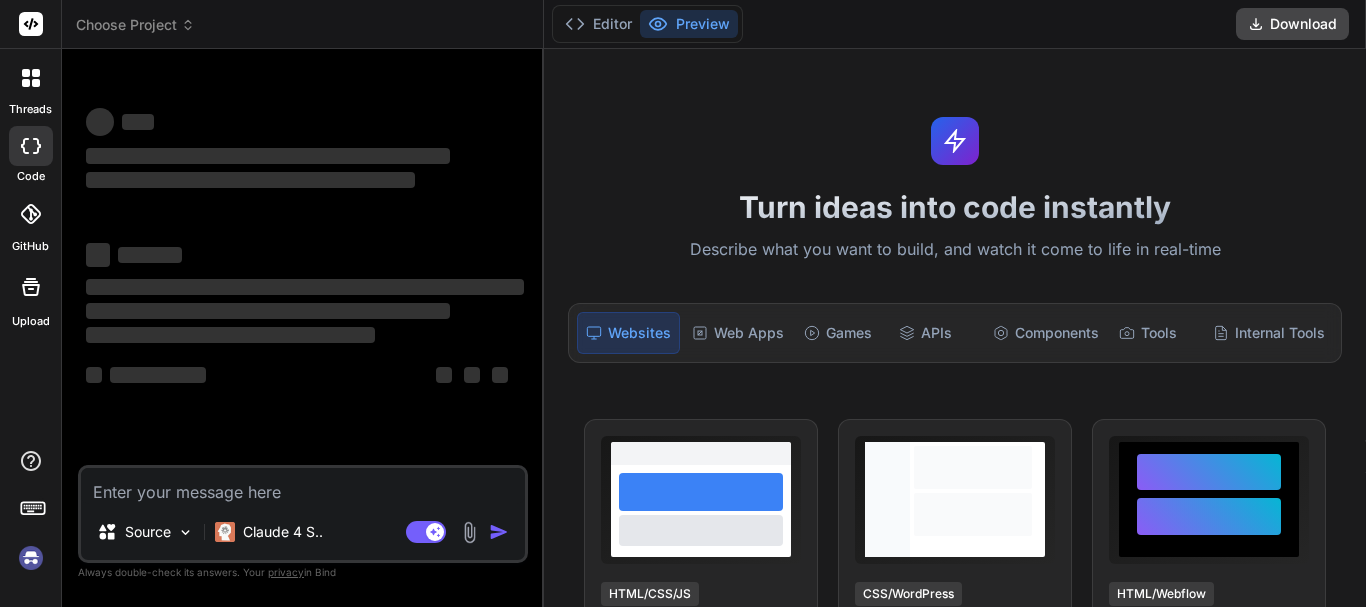 click at bounding box center [303, 486] 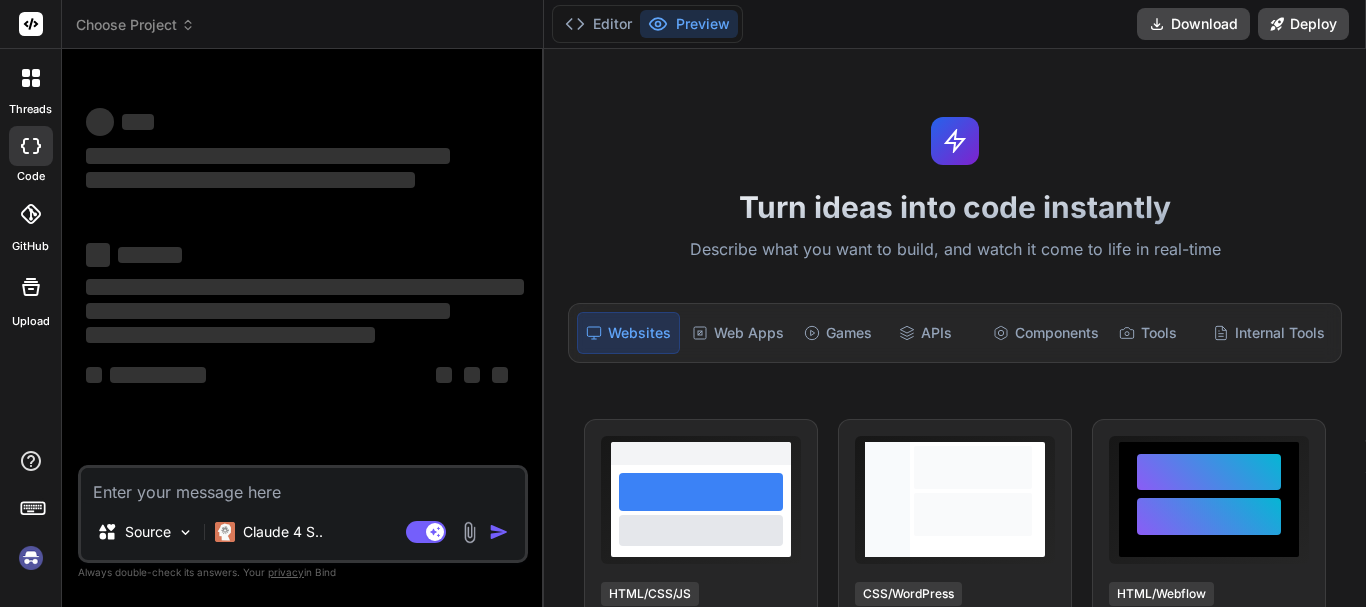 type on "x" 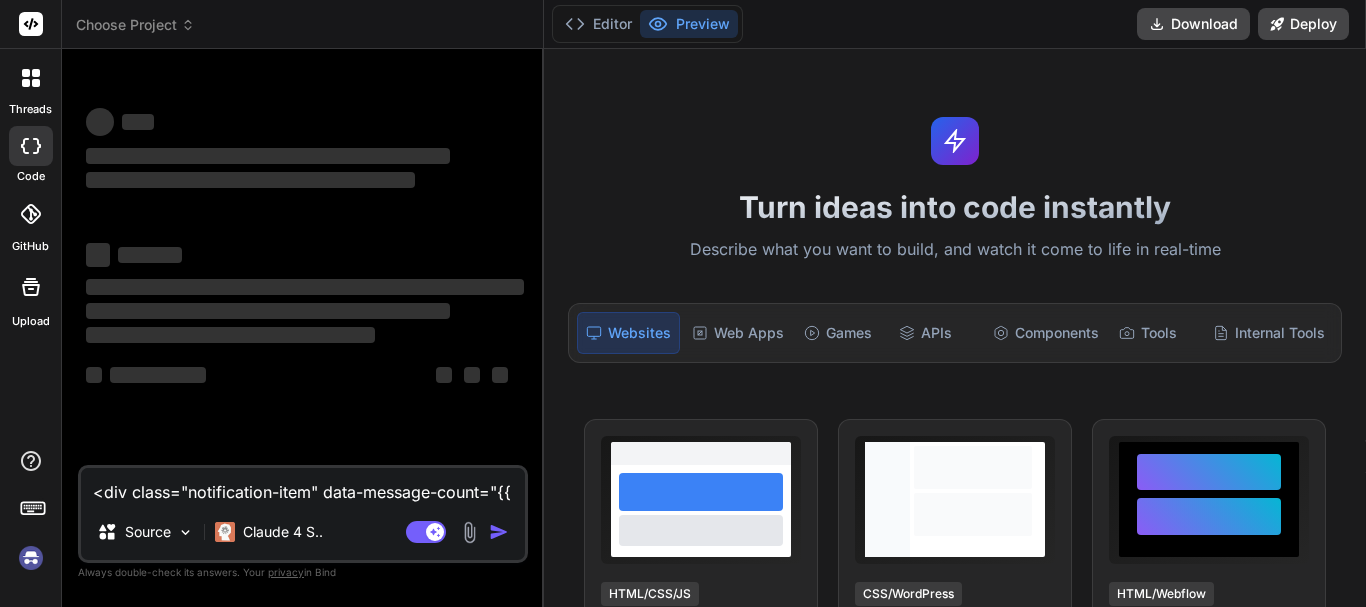 type on "x" 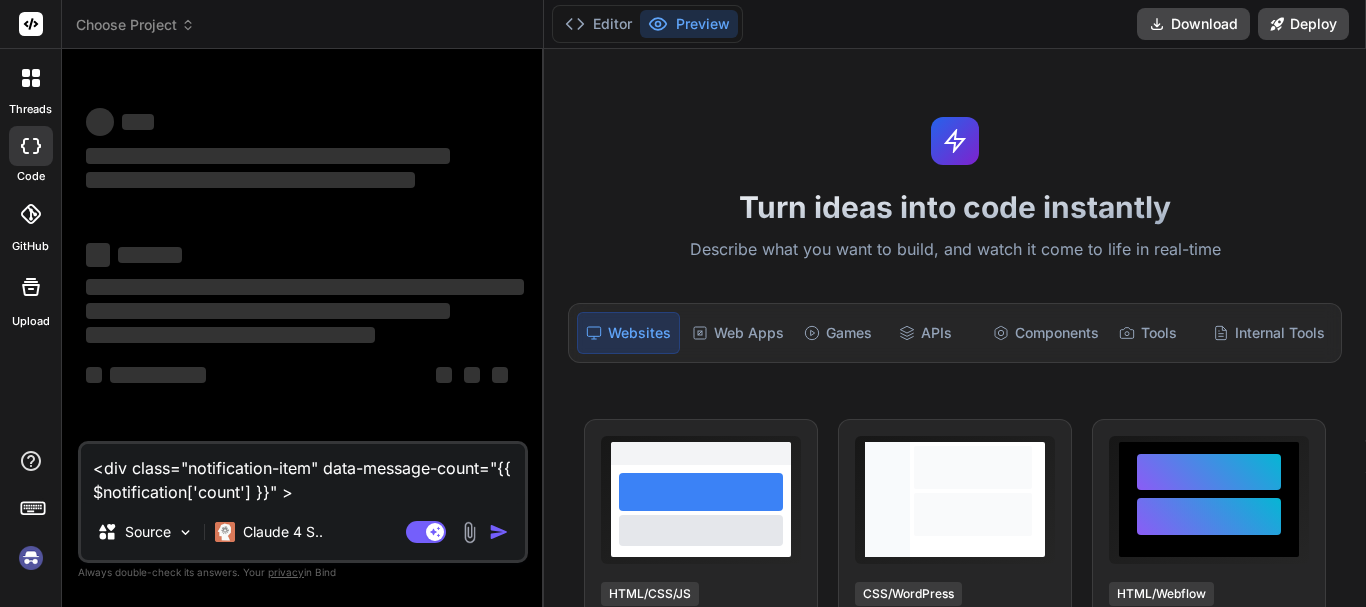 type on "<div class="notification-item" data-message-count="{{ $notification['count'] }}" > c" 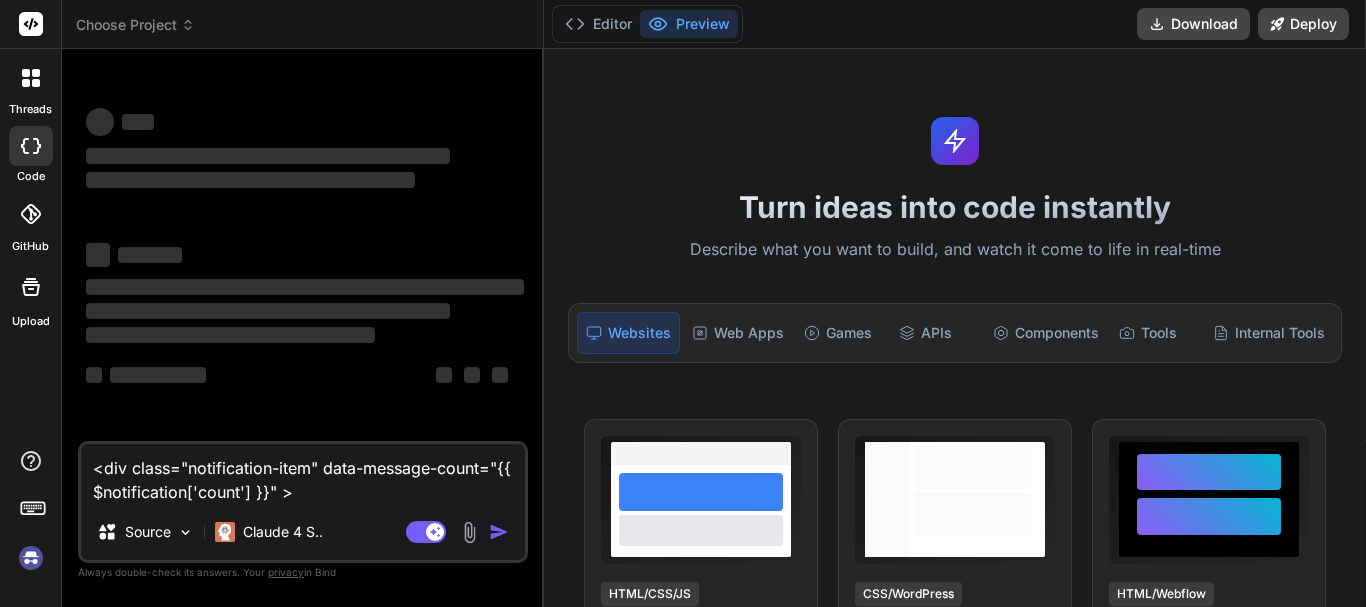 type on "x" 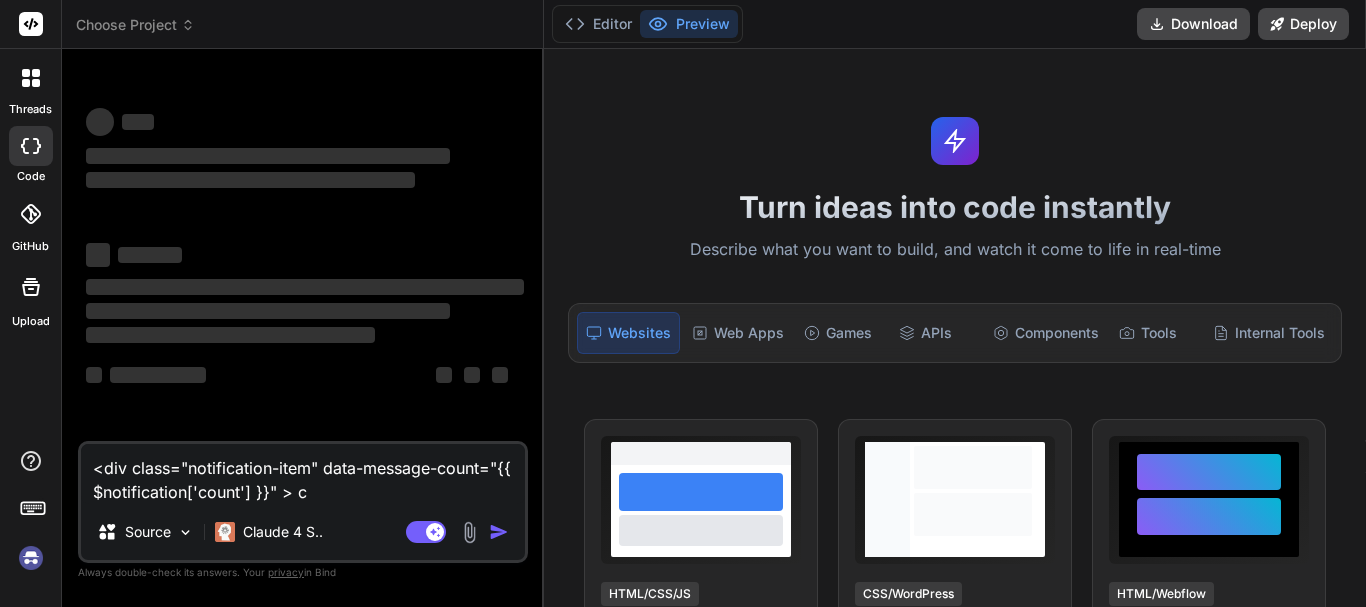 type on "<div class="notification-item" data-message-count="{{ $notification['count'] }}" > co" 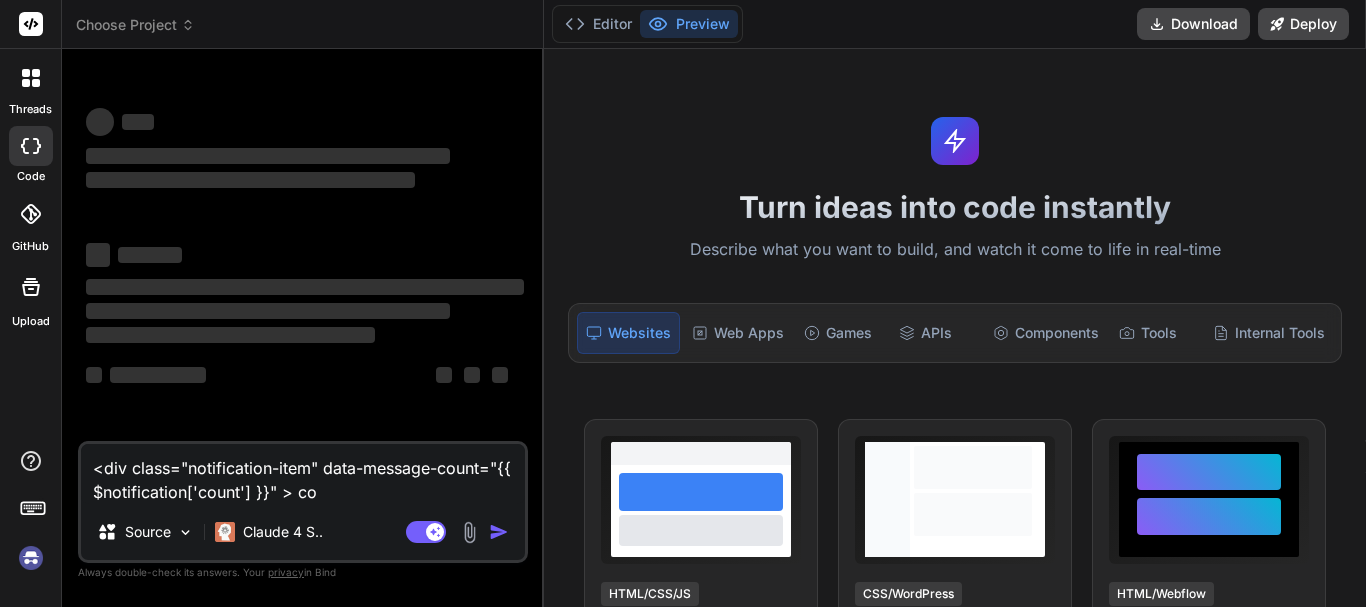 type on "<div class="notification-item" data-message-count="{{ $notification['count'] }}" > coo" 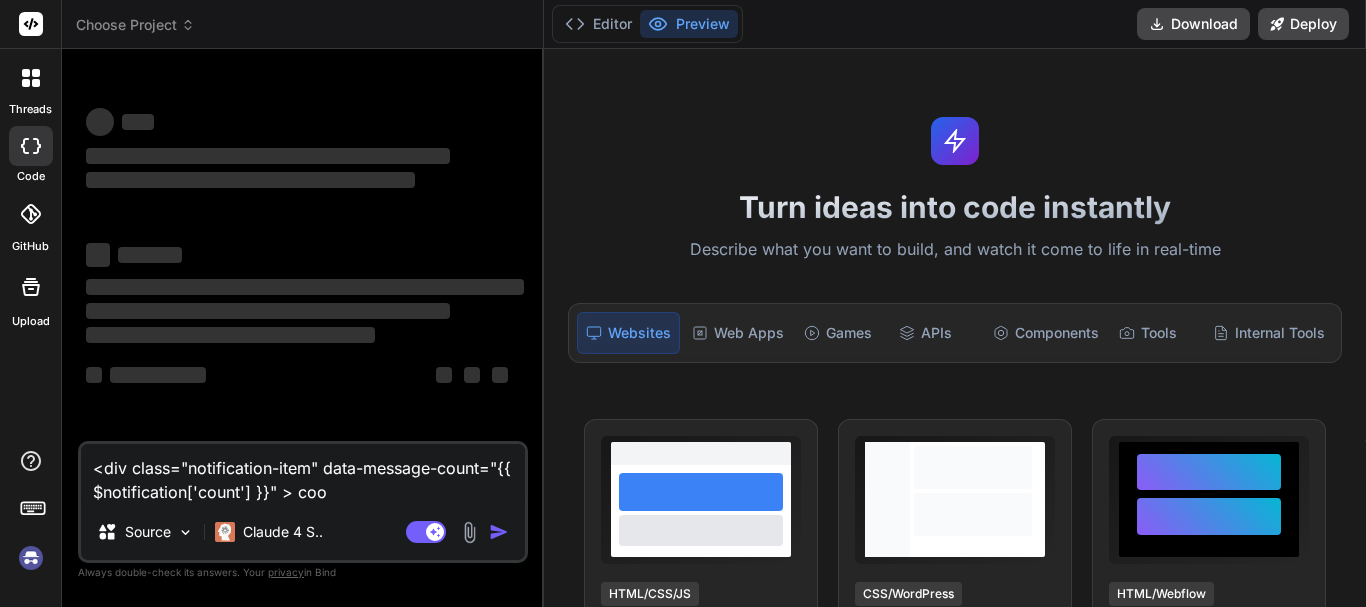 type on "<div class="notification-item" data-message-count="{{ $notification['count'] }}" > coor" 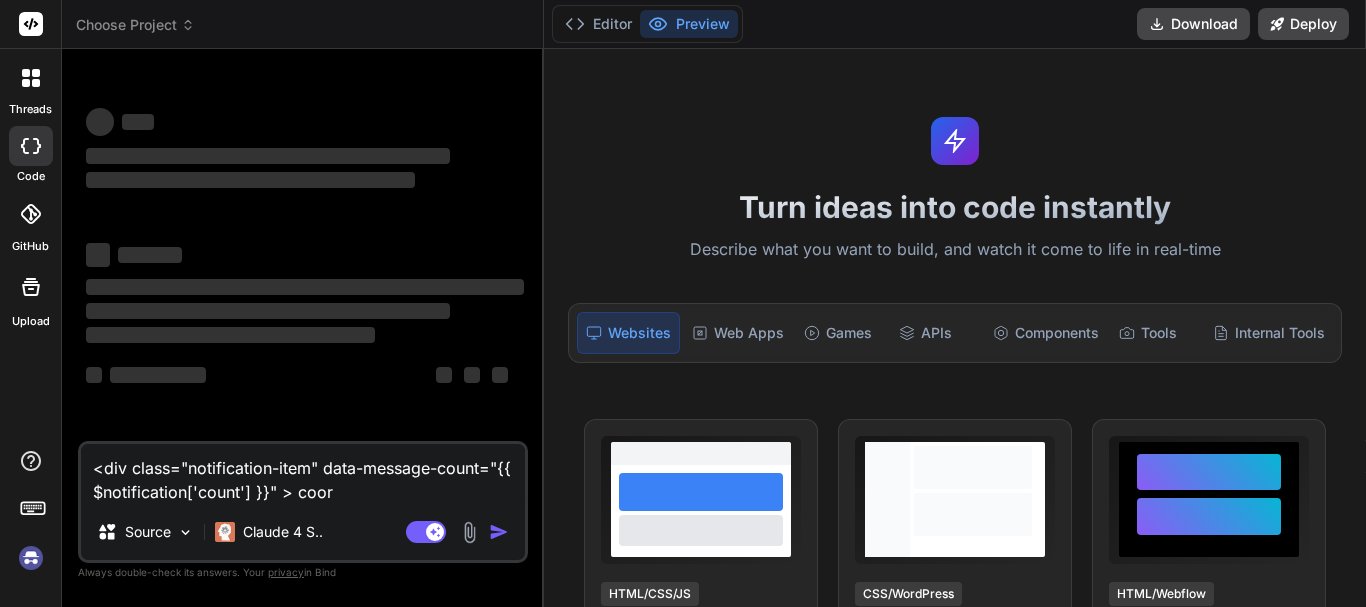 type on "<div class="notification-item" data-message-count="{{ $notification['count'] }}" > coore" 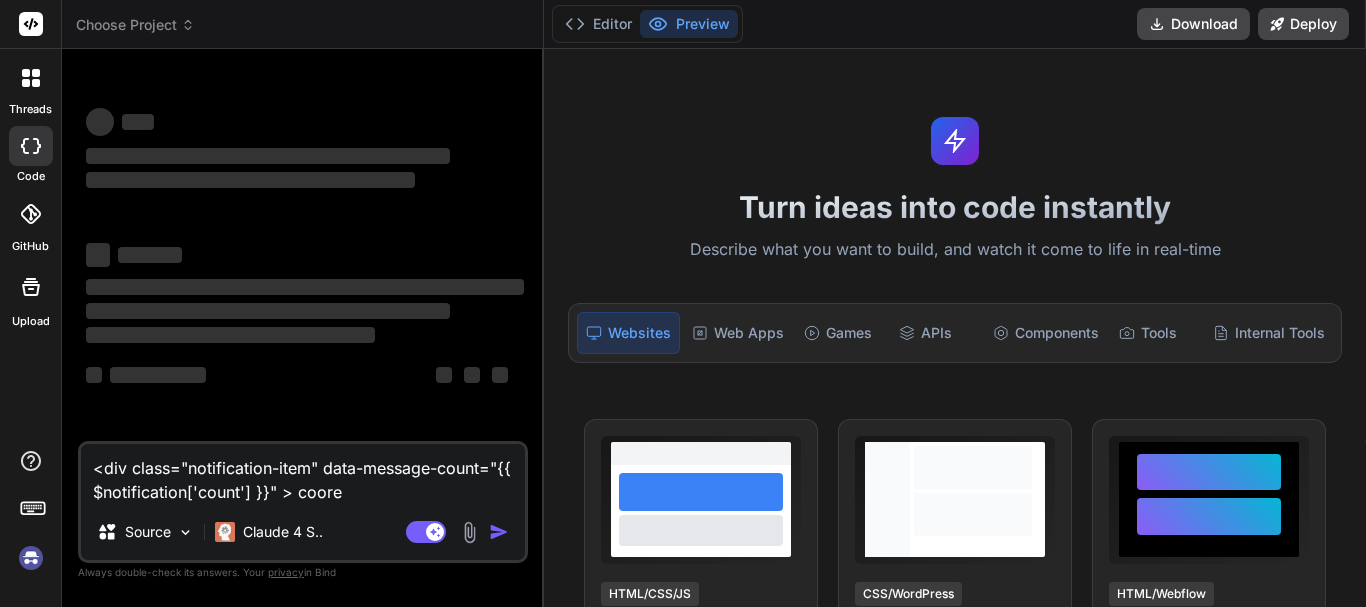 type on "<div class="notification-item" data-message-count="{{ $notification['count'] }}" > coorec" 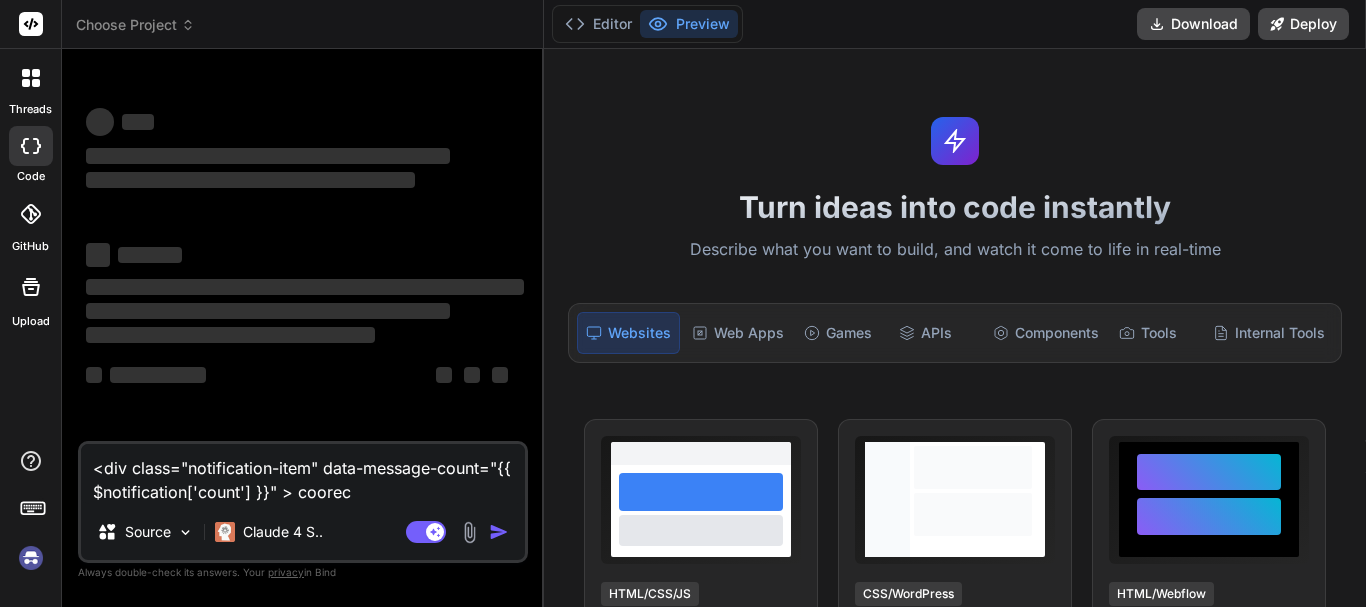type on "<div class="notification-item" data-message-count="{{ $notification['count'] }}" > coorect" 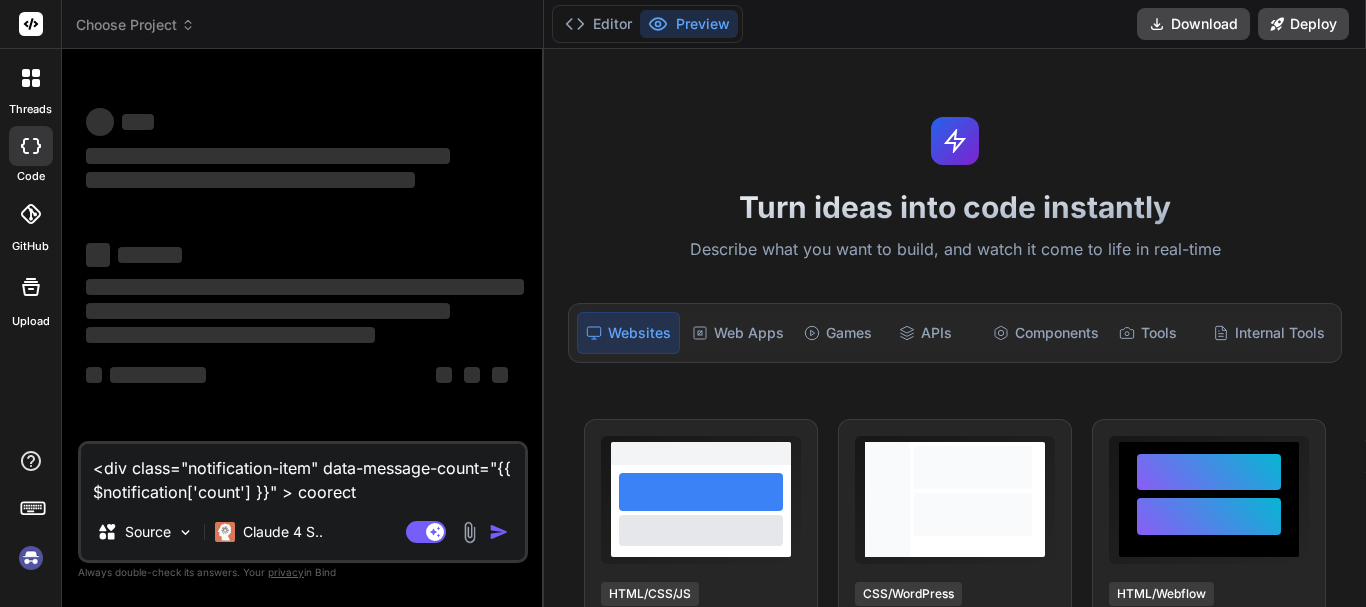 type on "<div class="notification-item" data-message-count="{{ $notification['count'] }}" > coorect" 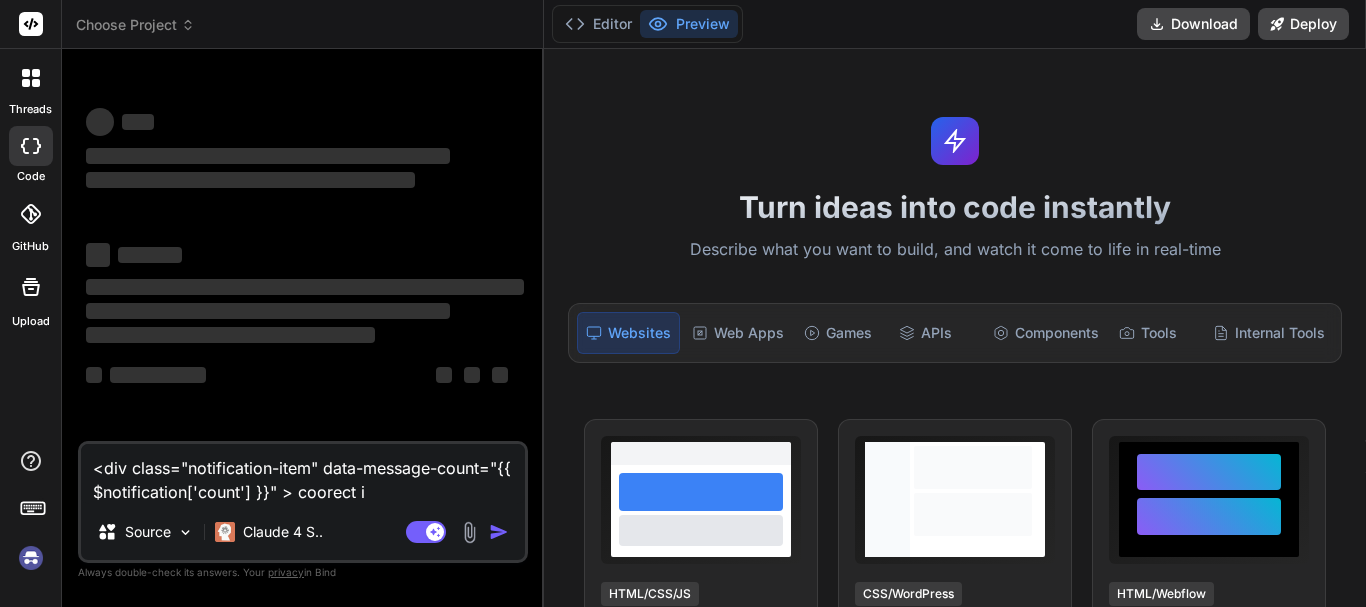 type on "x" 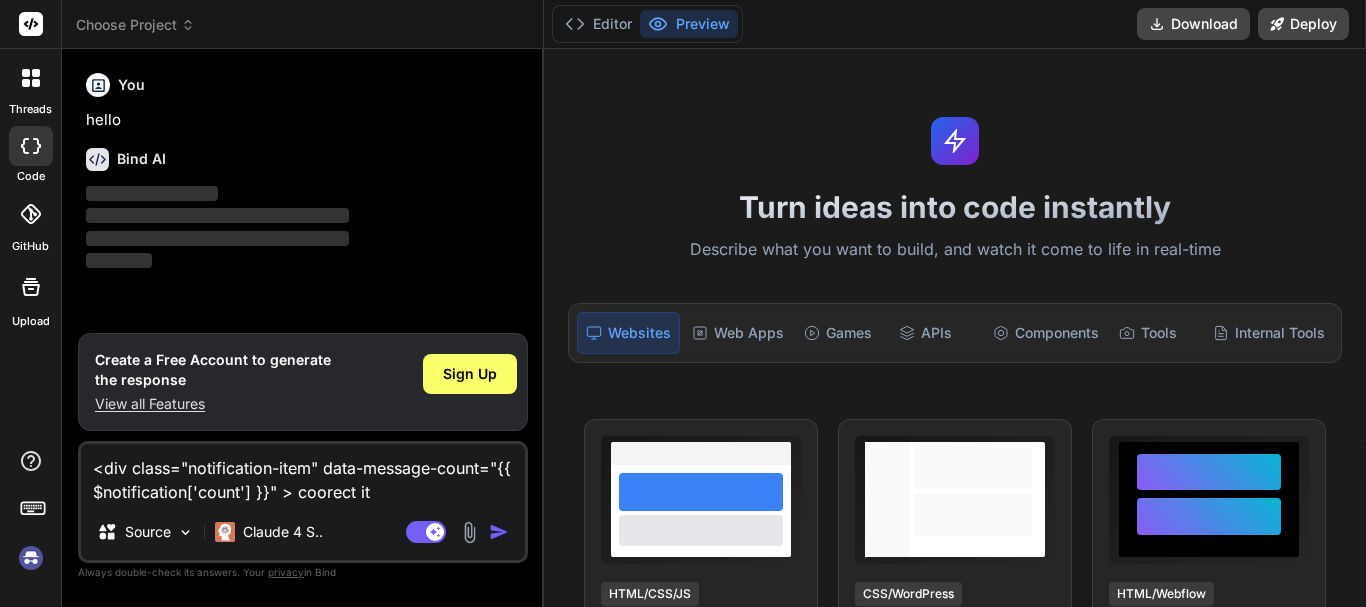type on "x" 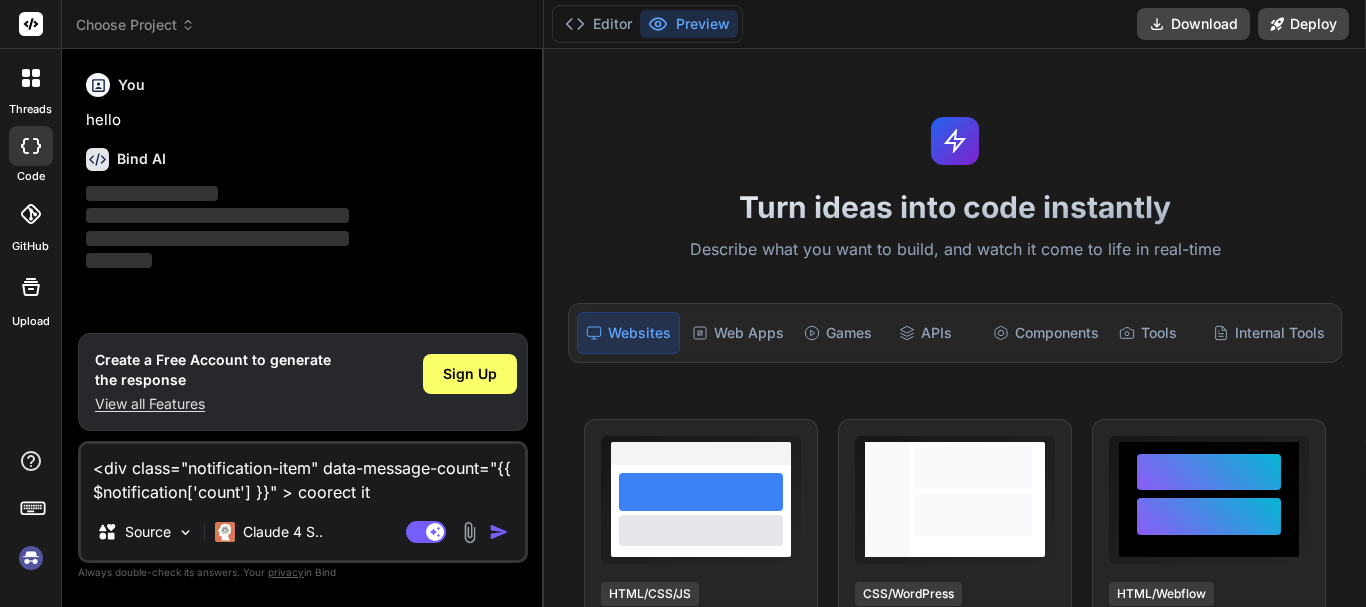 type on "<div class="notification-item" data-message-count="{{ $notification['count'] }}" > coorect it" 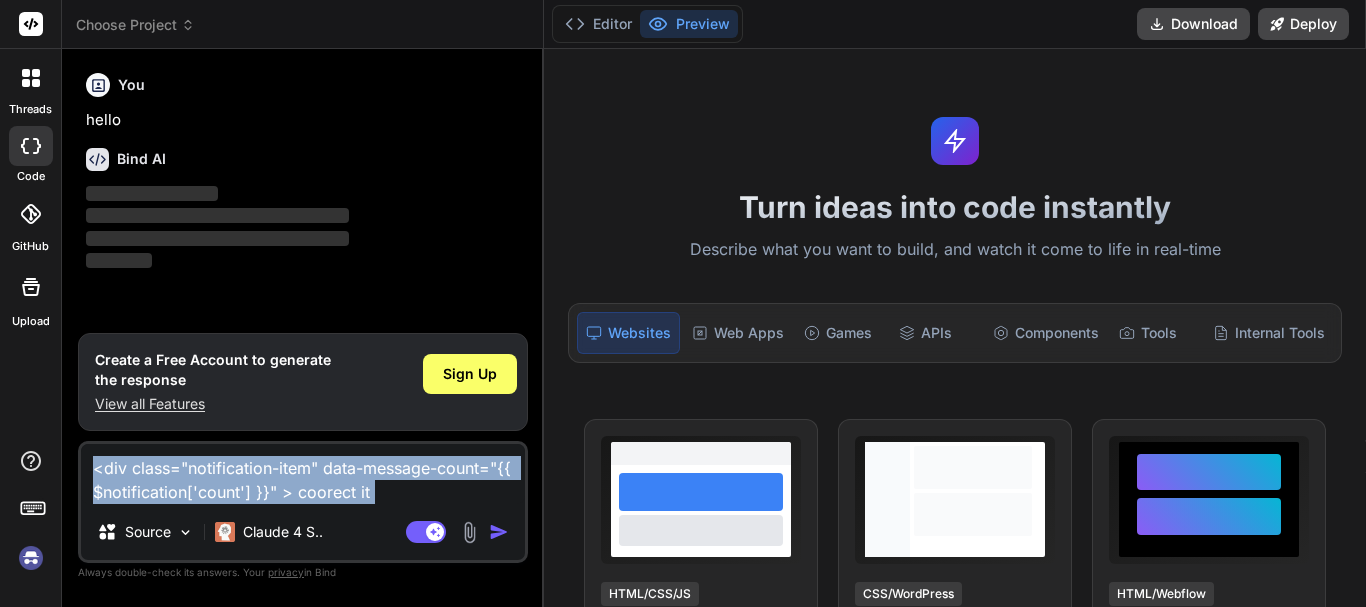 click on "<div class="notification-item" data-message-count="{{ $notification['count'] }}" > coorect it Source   [PERSON] 4 S.. Agent Mode. When this toggle is activated, AI automatically makes decisions, reasons, creates files, and runs terminal commands. Almost full autopilot." at bounding box center (303, 502) 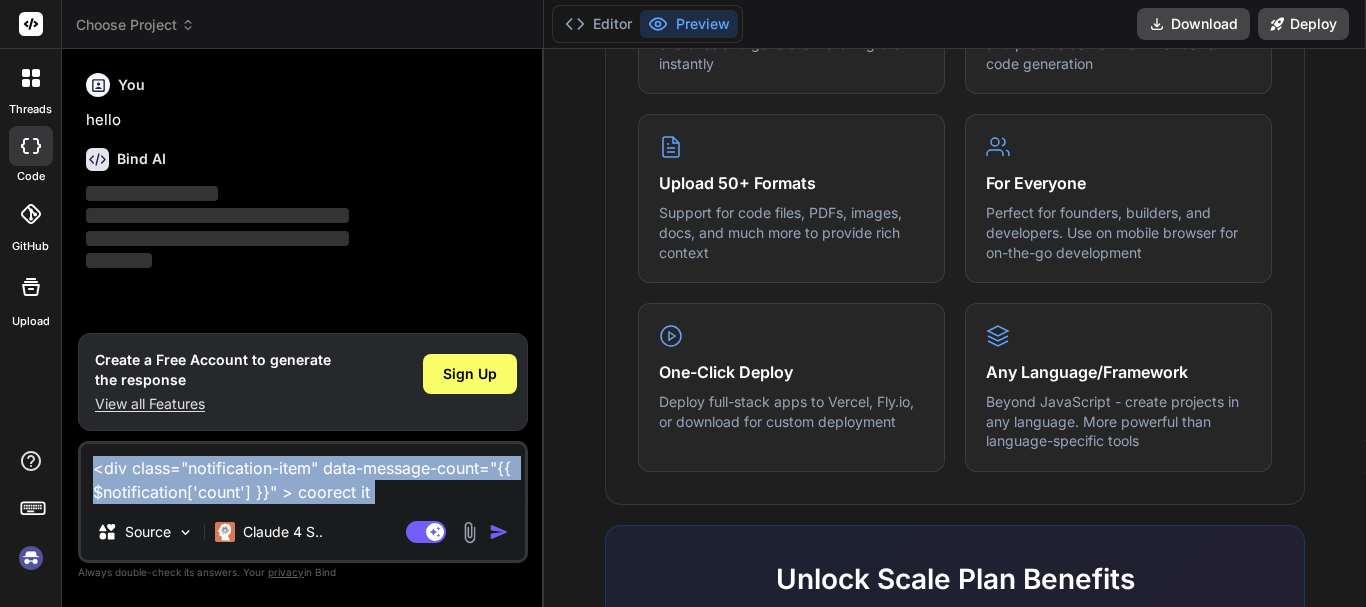 scroll, scrollTop: 1200, scrollLeft: 0, axis: vertical 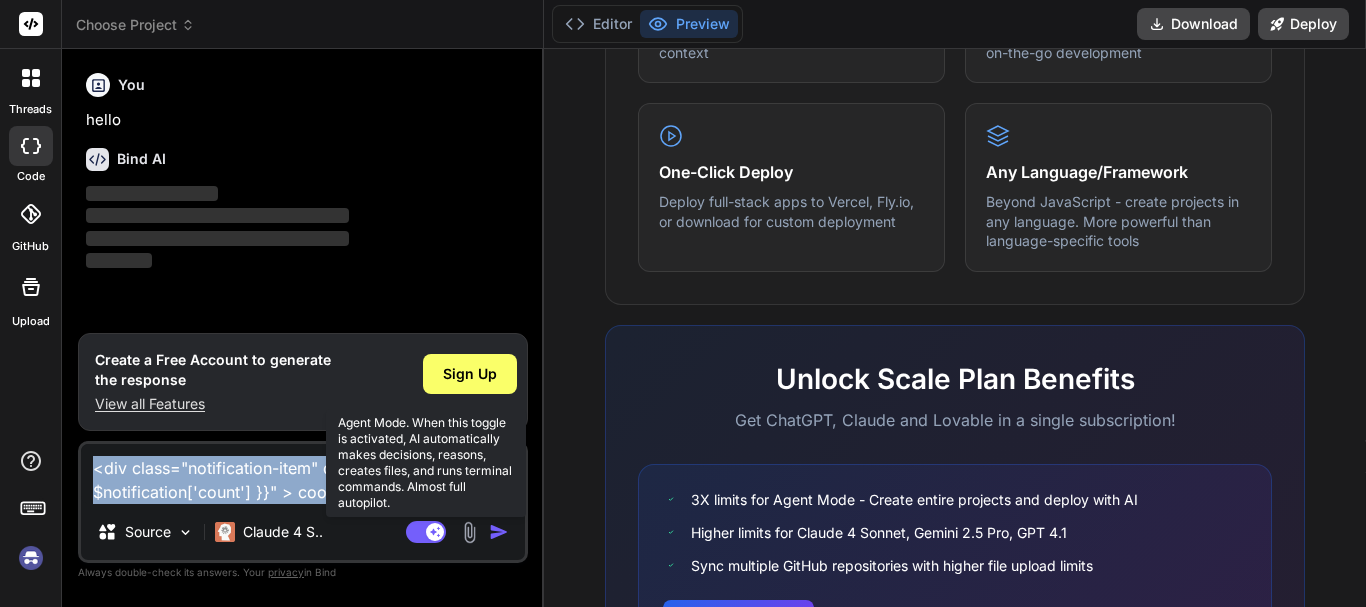 click 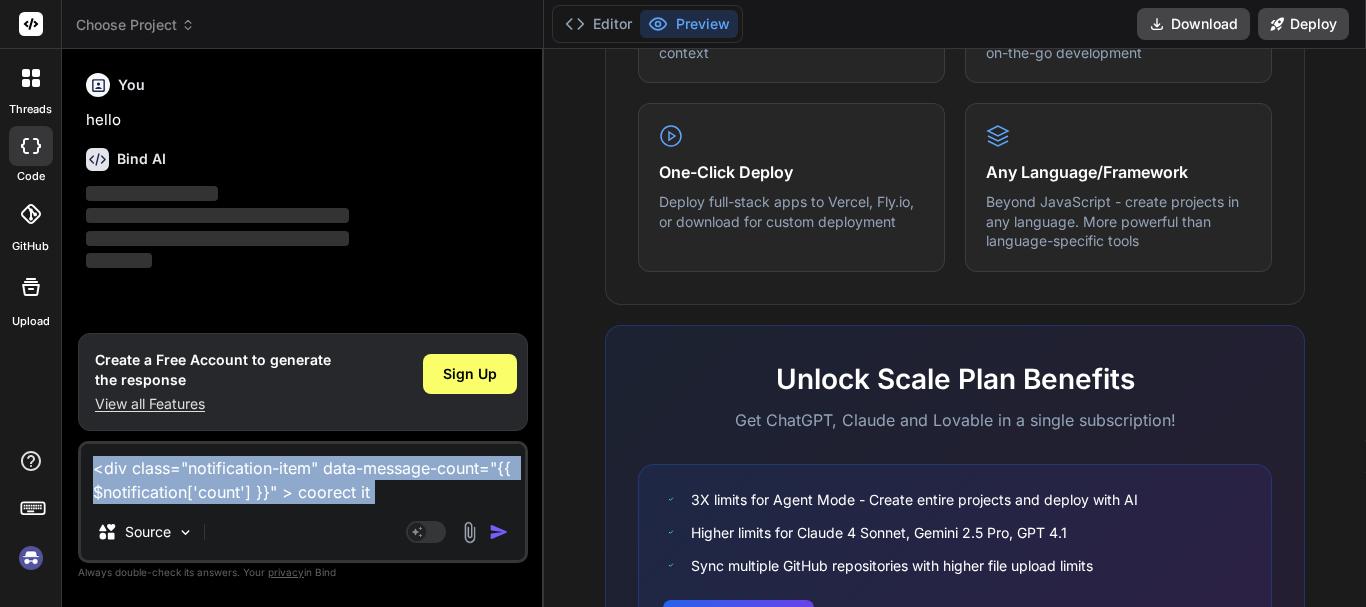 click at bounding box center [499, 532] 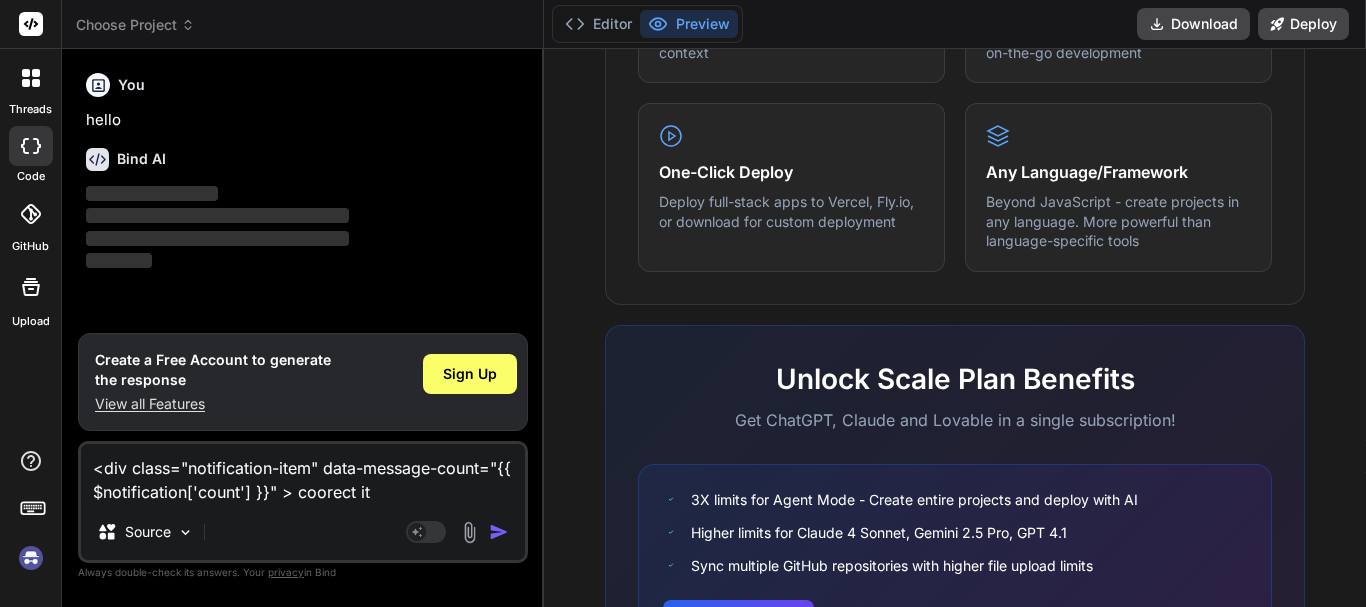 click on "‌" at bounding box center [305, 239] 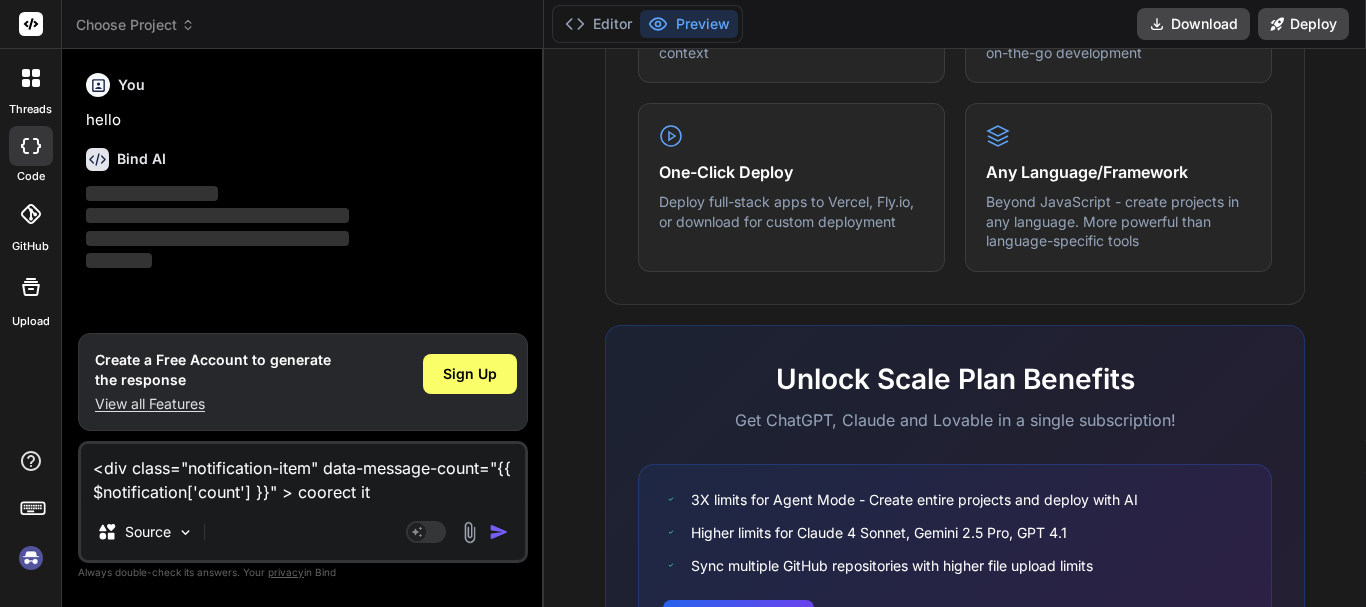 click on "You hello Bind AI ‌ ‌ ‌ ‌" at bounding box center (305, 199) 